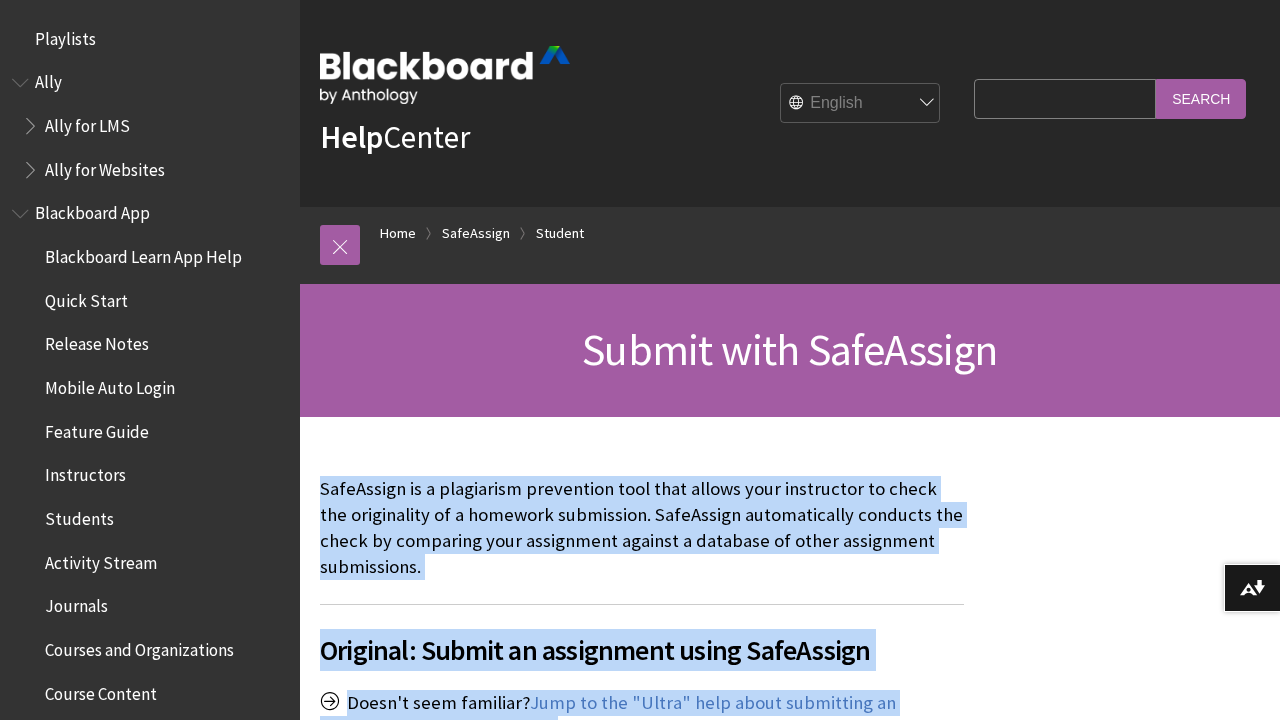 click on "Submit with SafeAssign" at bounding box center (790, 350) 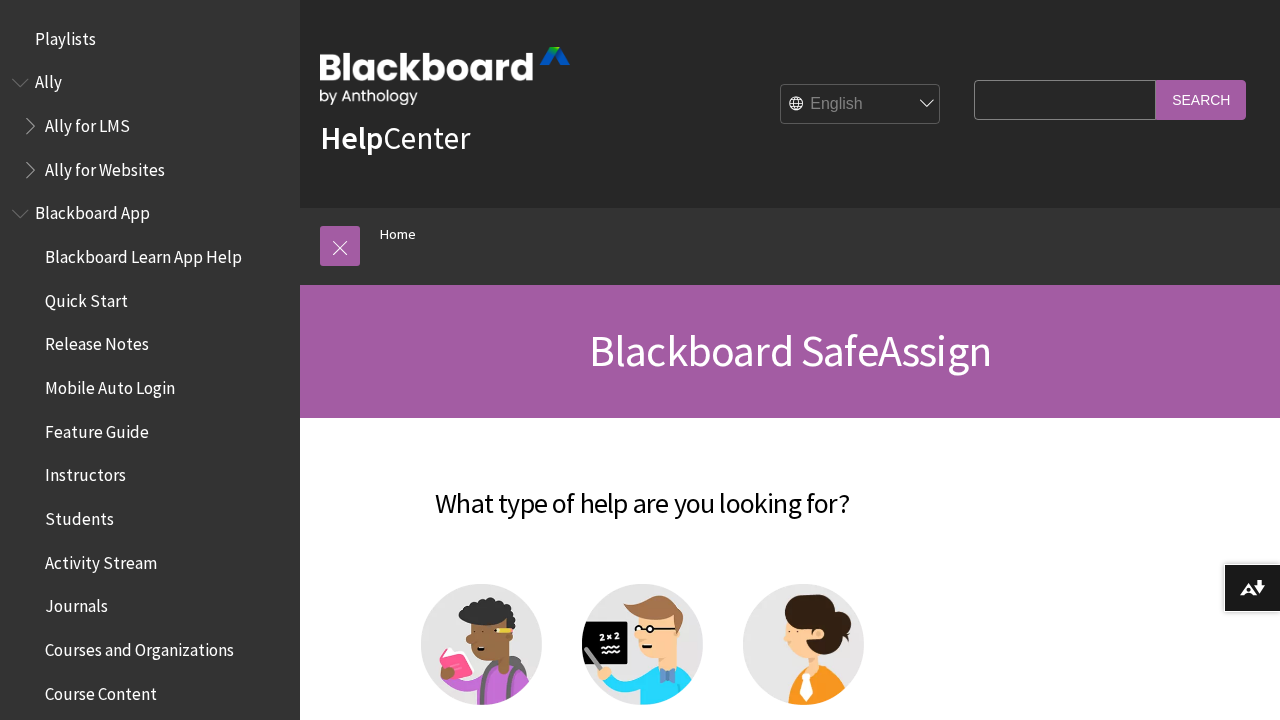 scroll, scrollTop: 0, scrollLeft: 0, axis: both 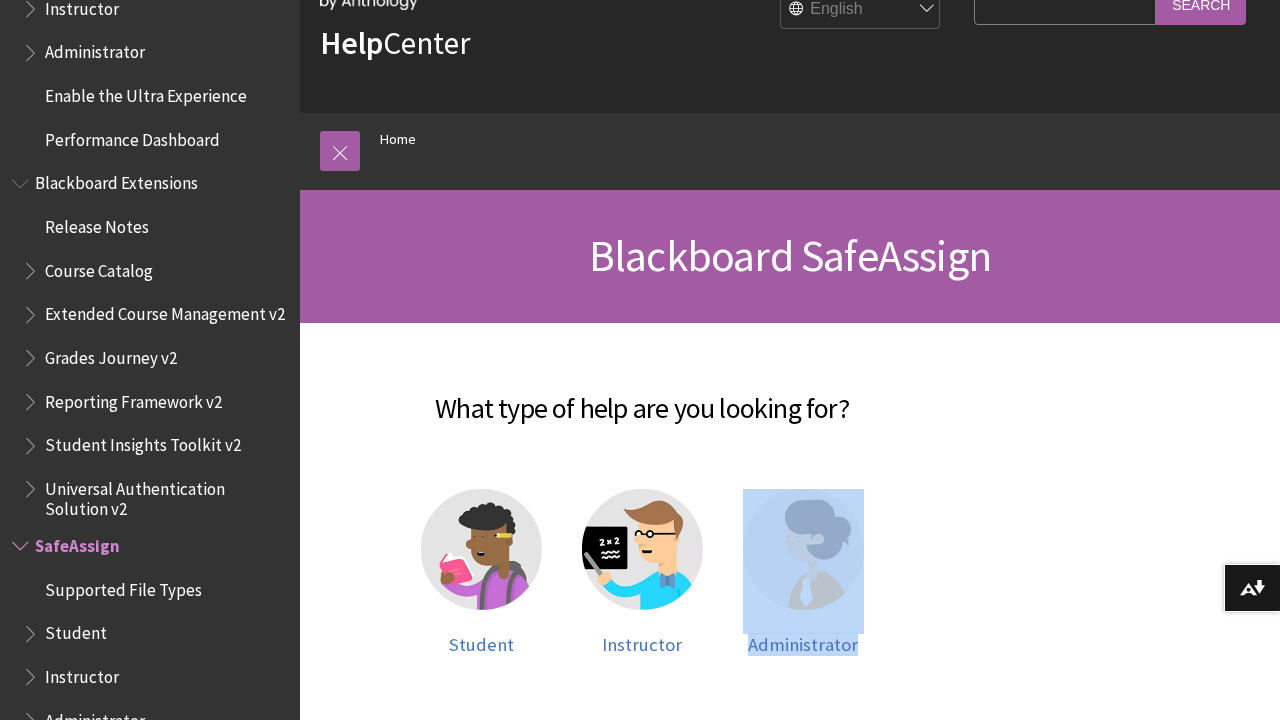 drag, startPoint x: 988, startPoint y: 539, endPoint x: 984, endPoint y: 719, distance: 180.04443 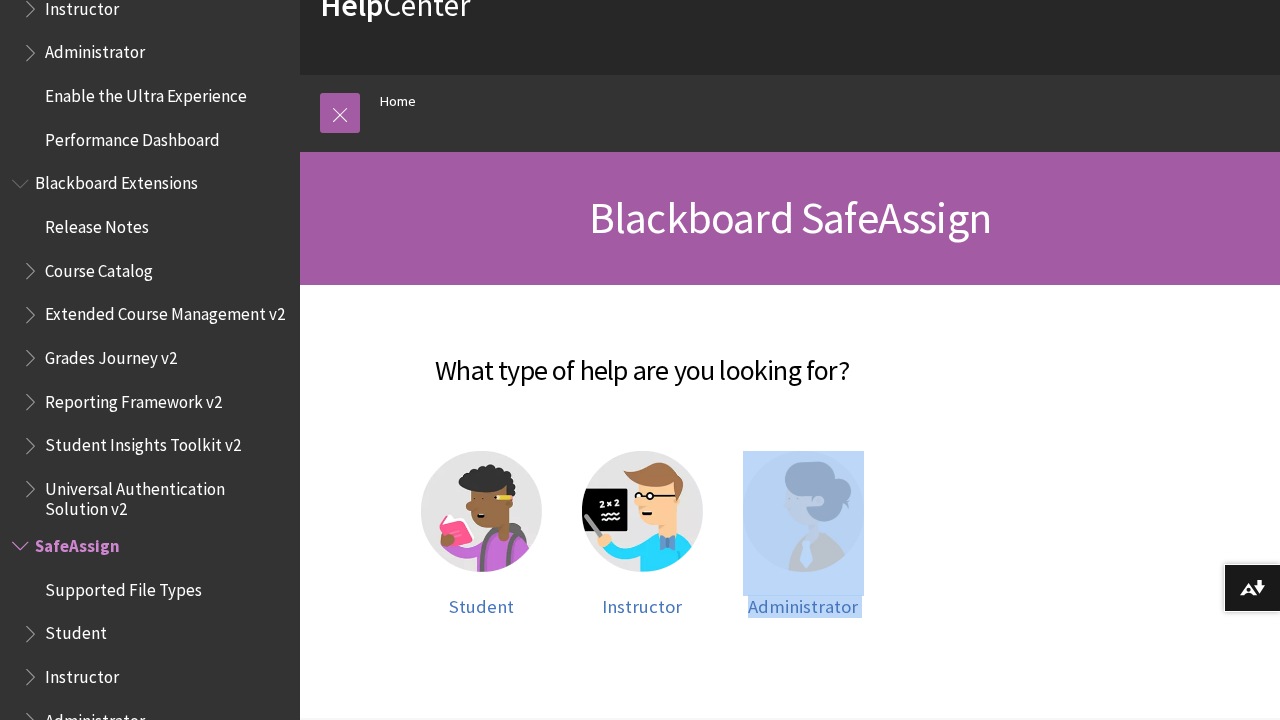 click on "Student" at bounding box center [790, 501] 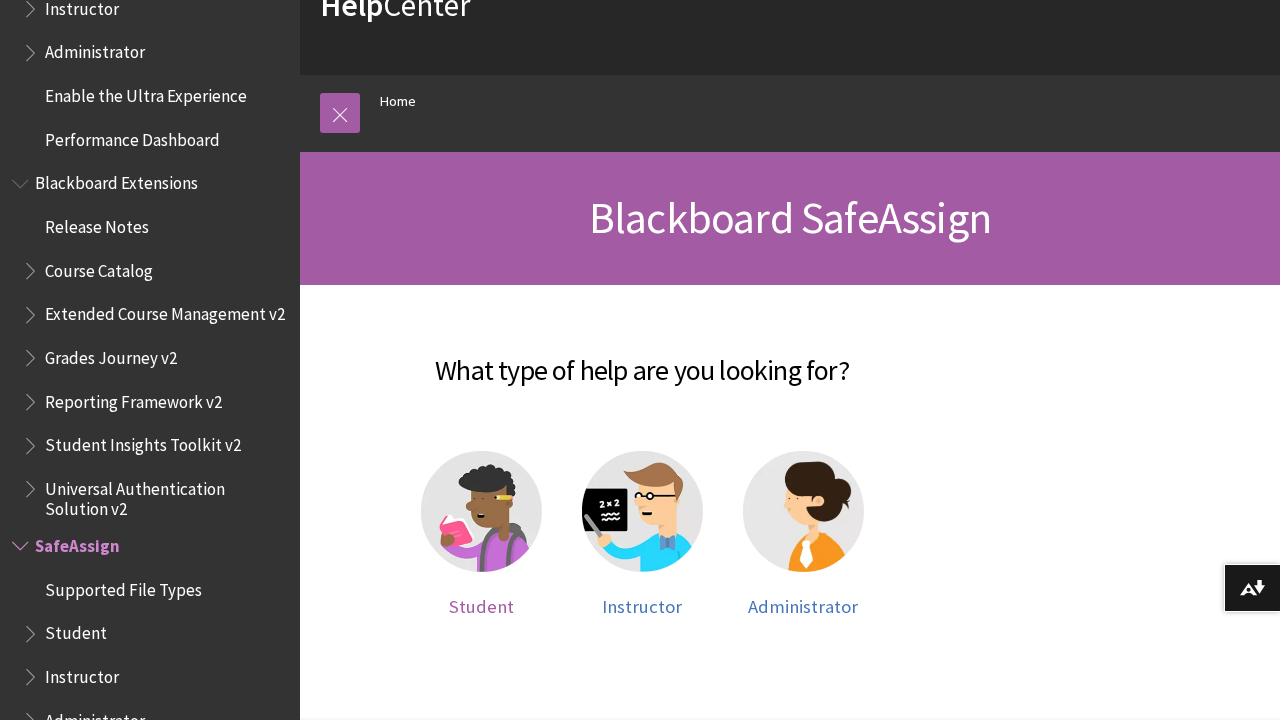 click at bounding box center (481, 511) 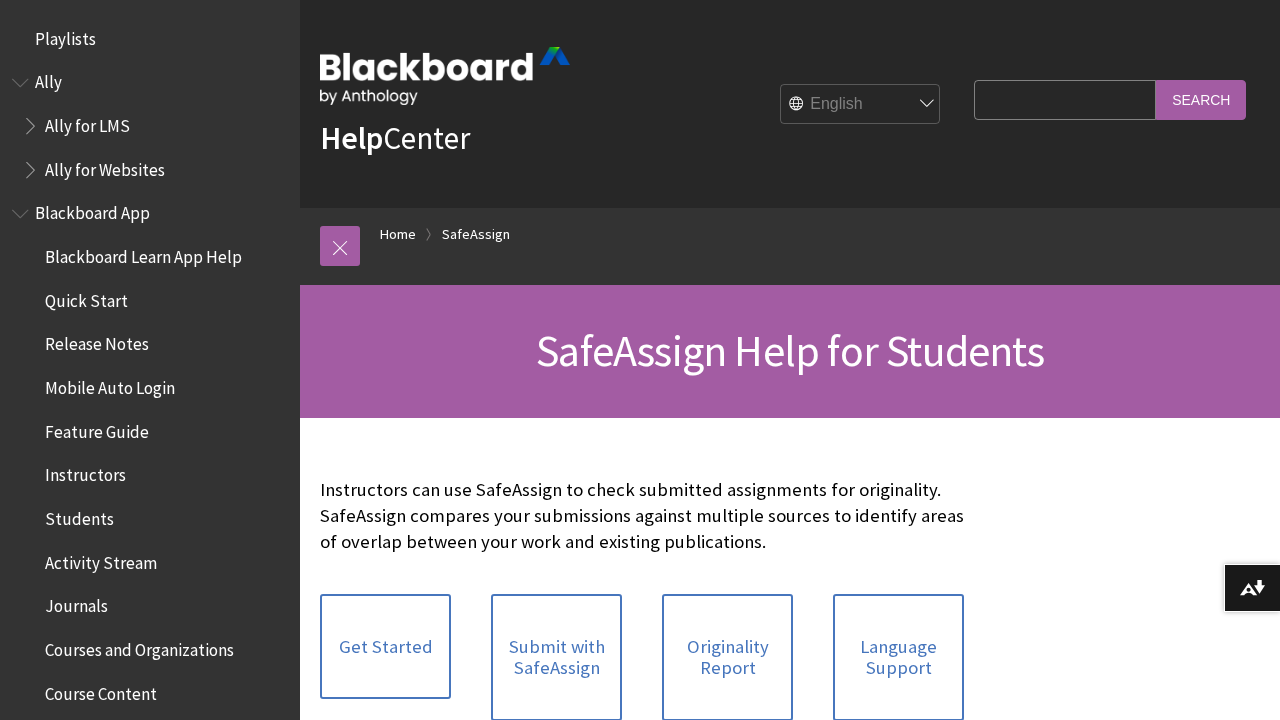 scroll, scrollTop: 0, scrollLeft: 0, axis: both 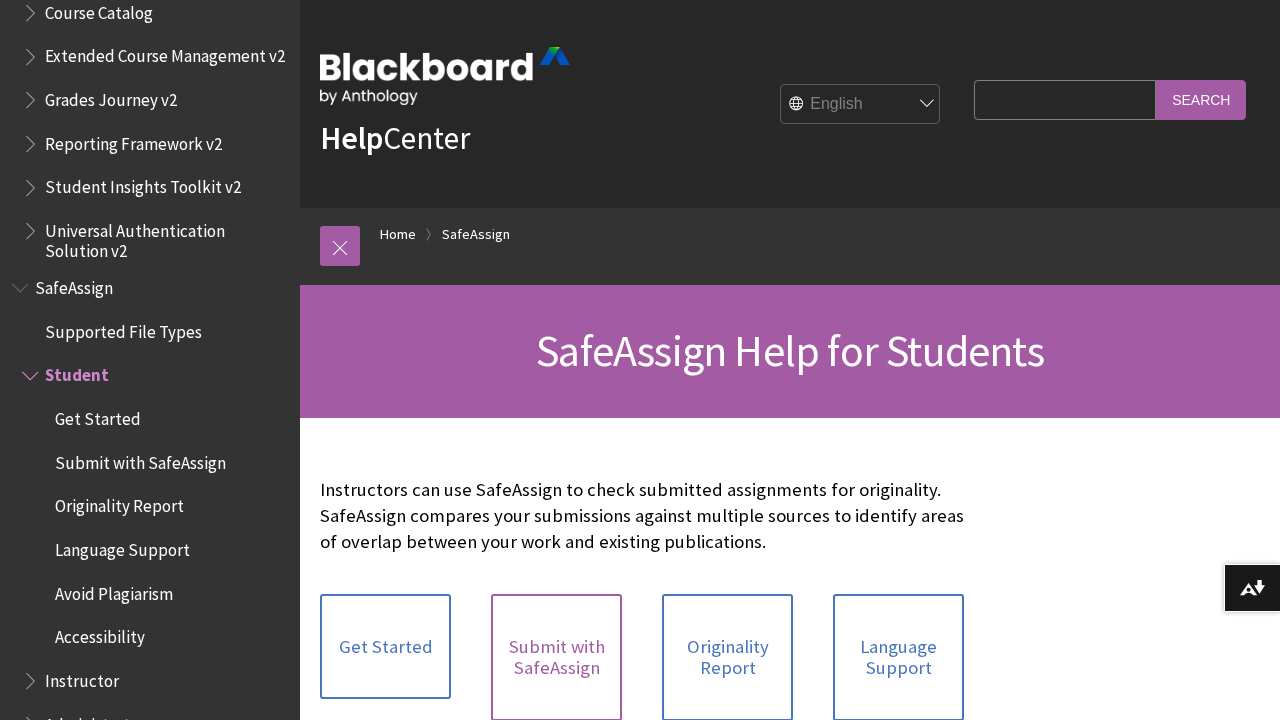 click on "Submit with SafeAssign" at bounding box center [556, 657] 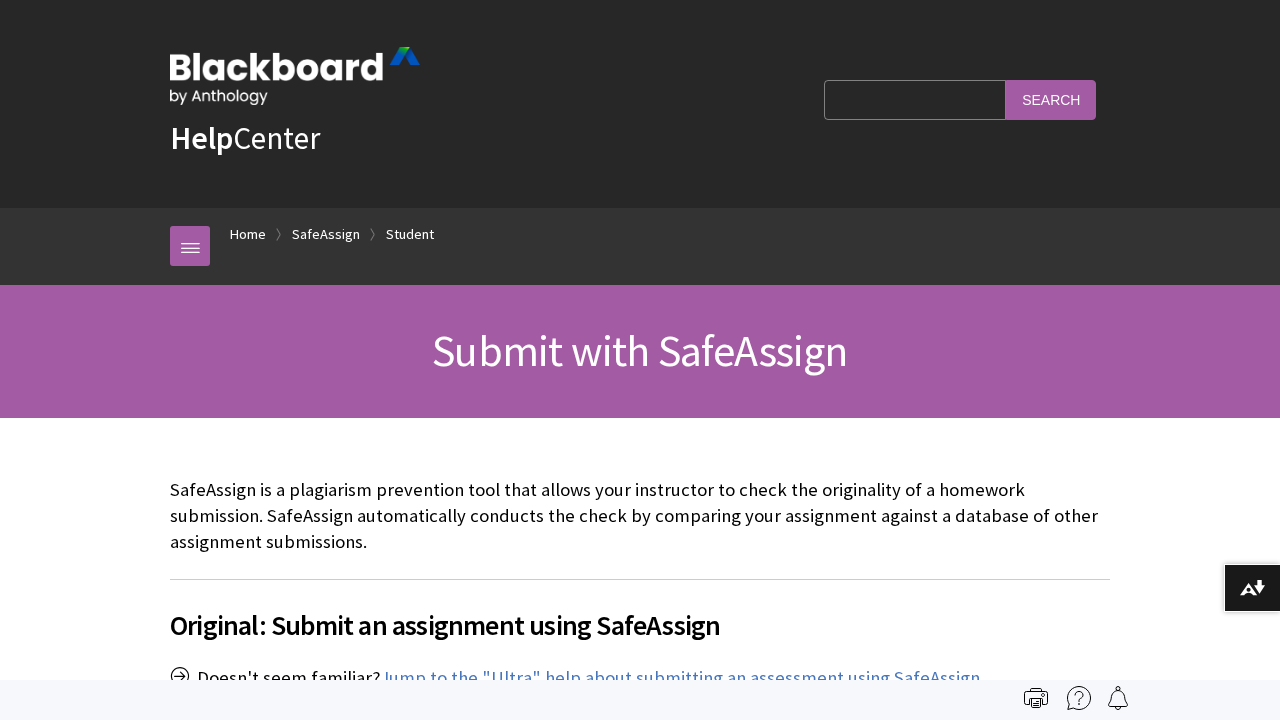 scroll, scrollTop: 0, scrollLeft: 0, axis: both 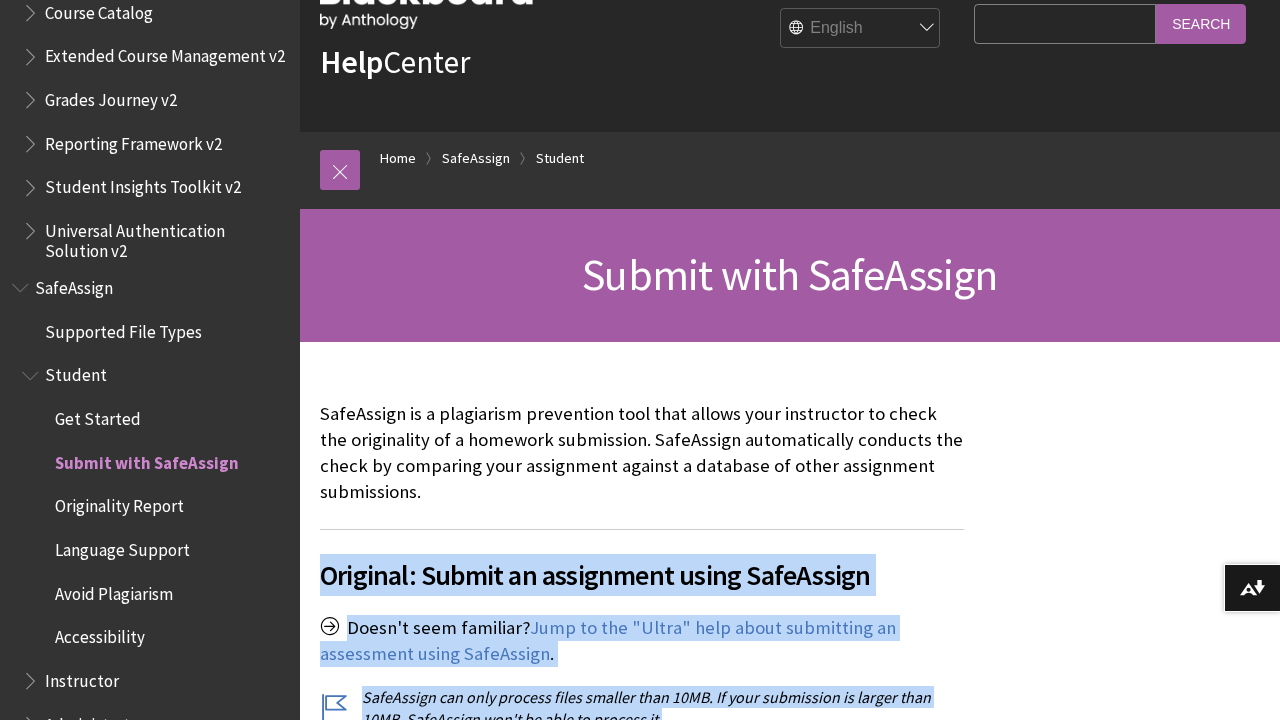 drag, startPoint x: 1199, startPoint y: 566, endPoint x: 1203, endPoint y: 719, distance: 153.05228 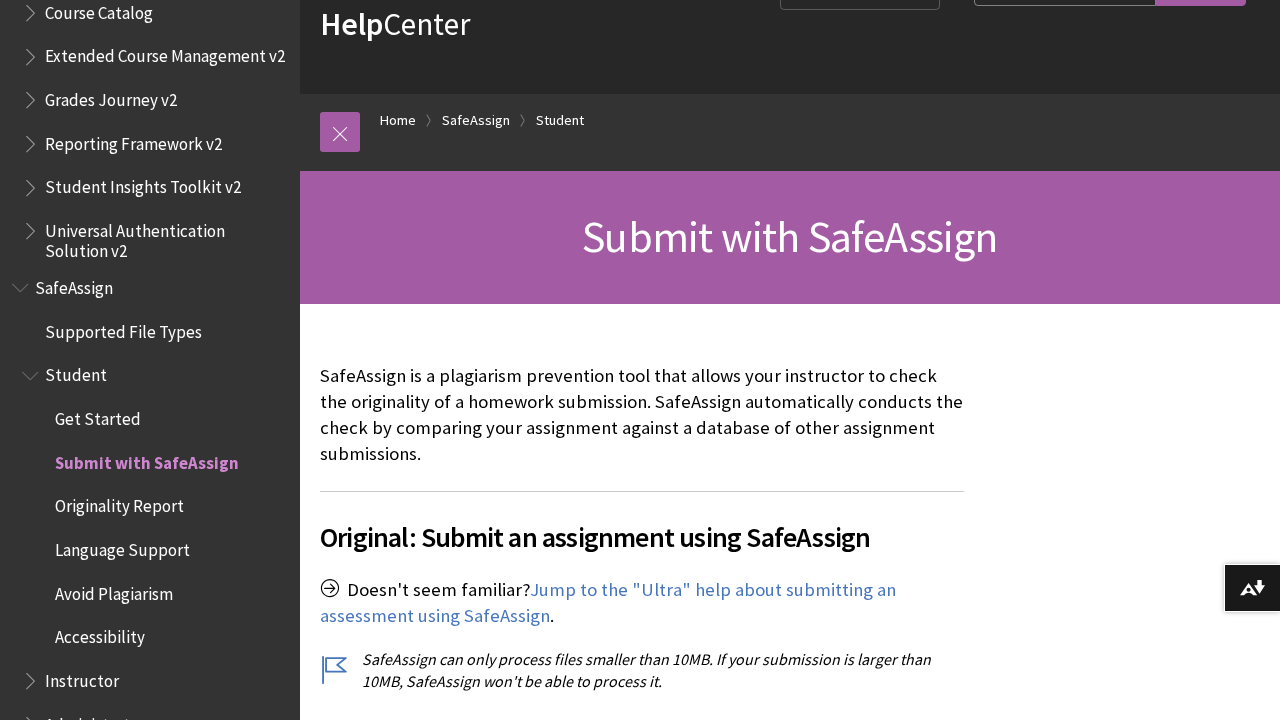 click on "Doesn't seem familiar?  ." at bounding box center [790, 2685] 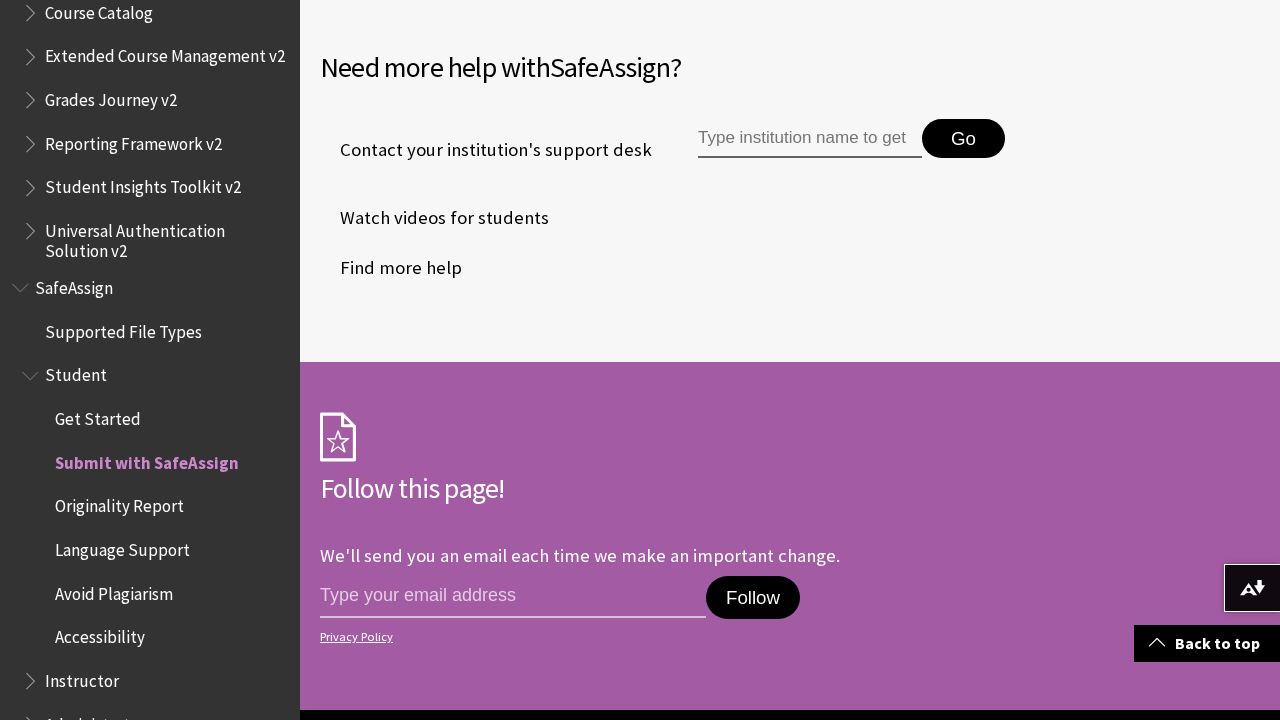scroll, scrollTop: 5181, scrollLeft: 0, axis: vertical 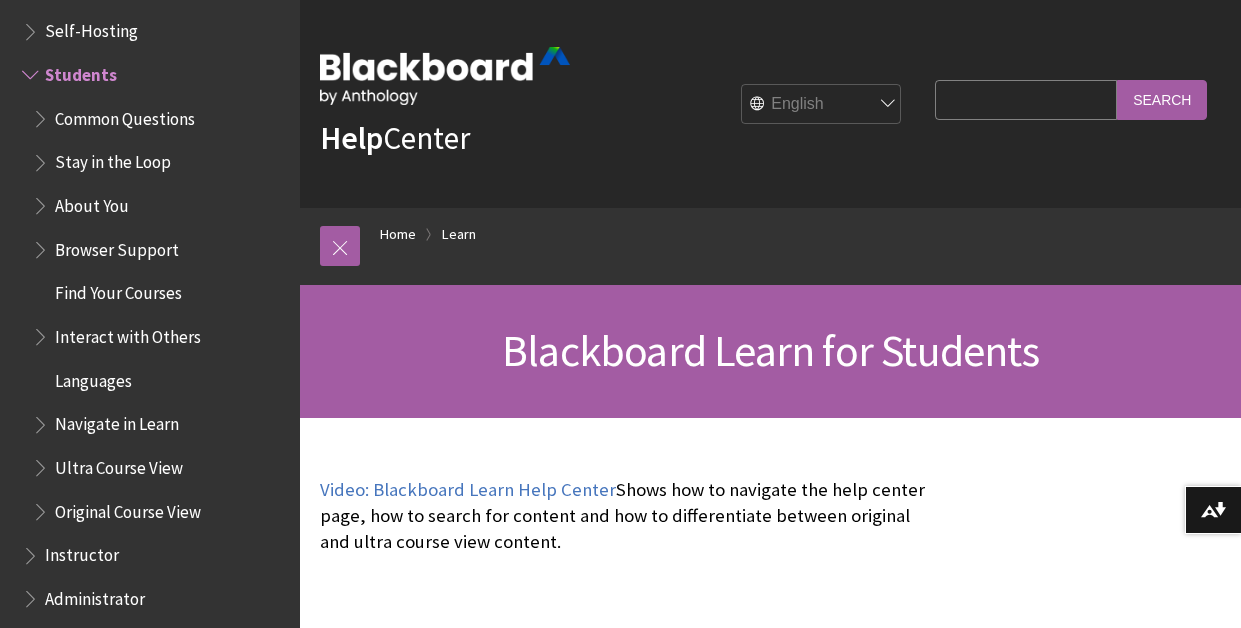 click on "Search Query
Search" at bounding box center [1071, 104] 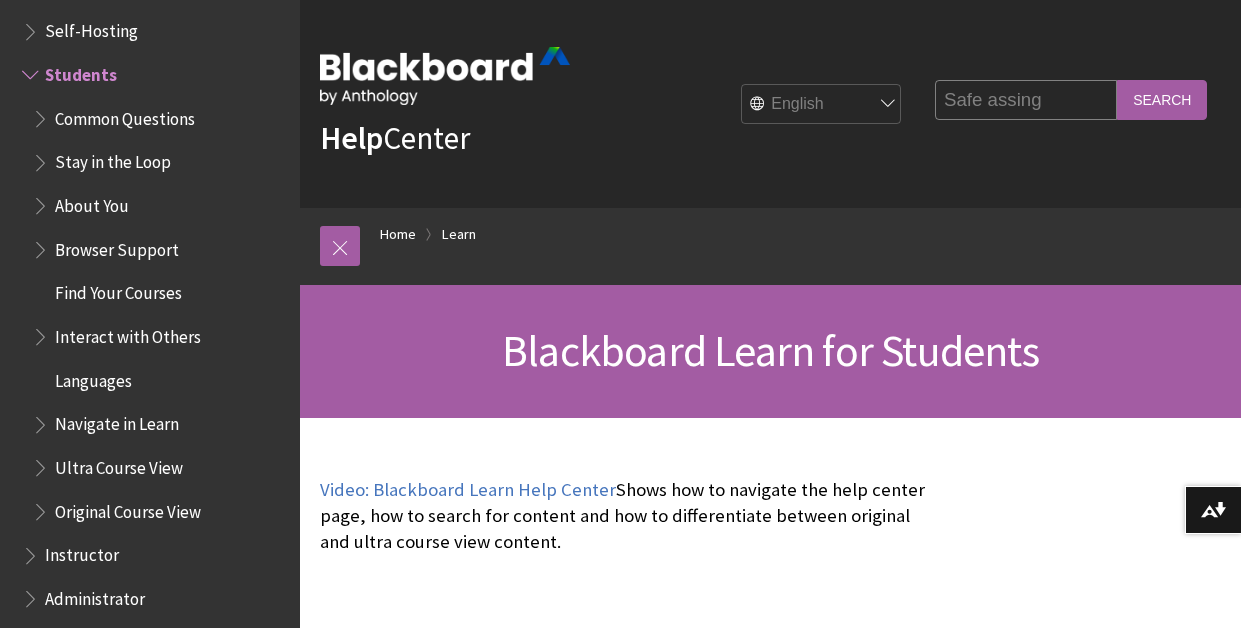 type on "Safe assing" 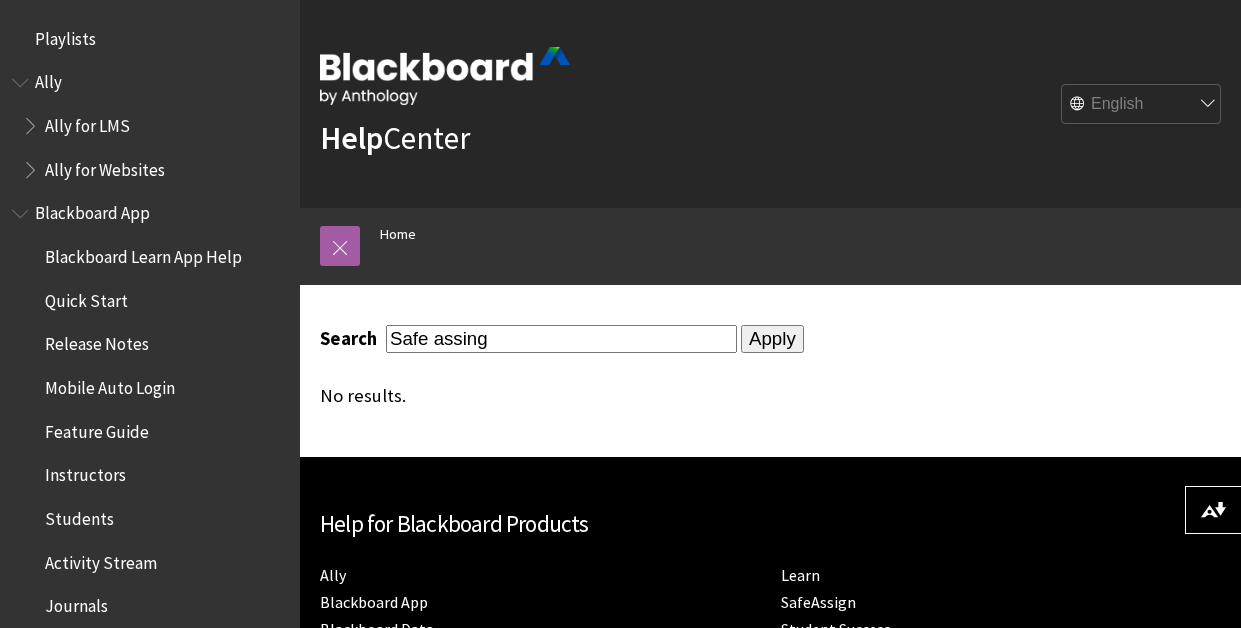 scroll, scrollTop: 0, scrollLeft: 0, axis: both 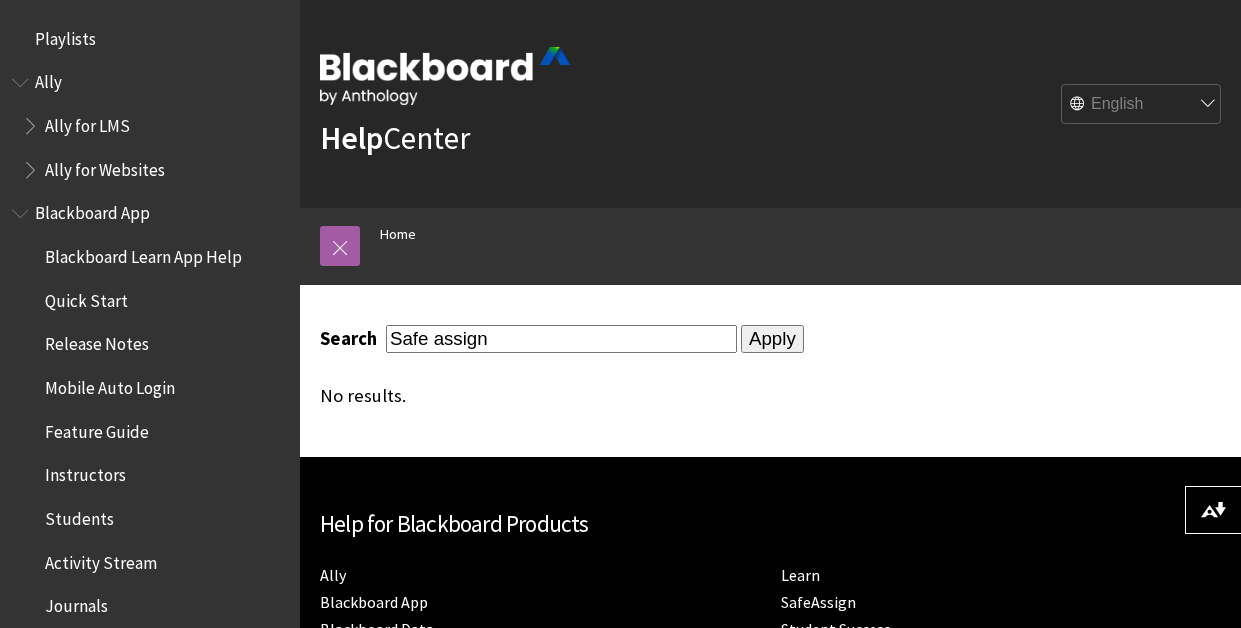 type on "Safe assign" 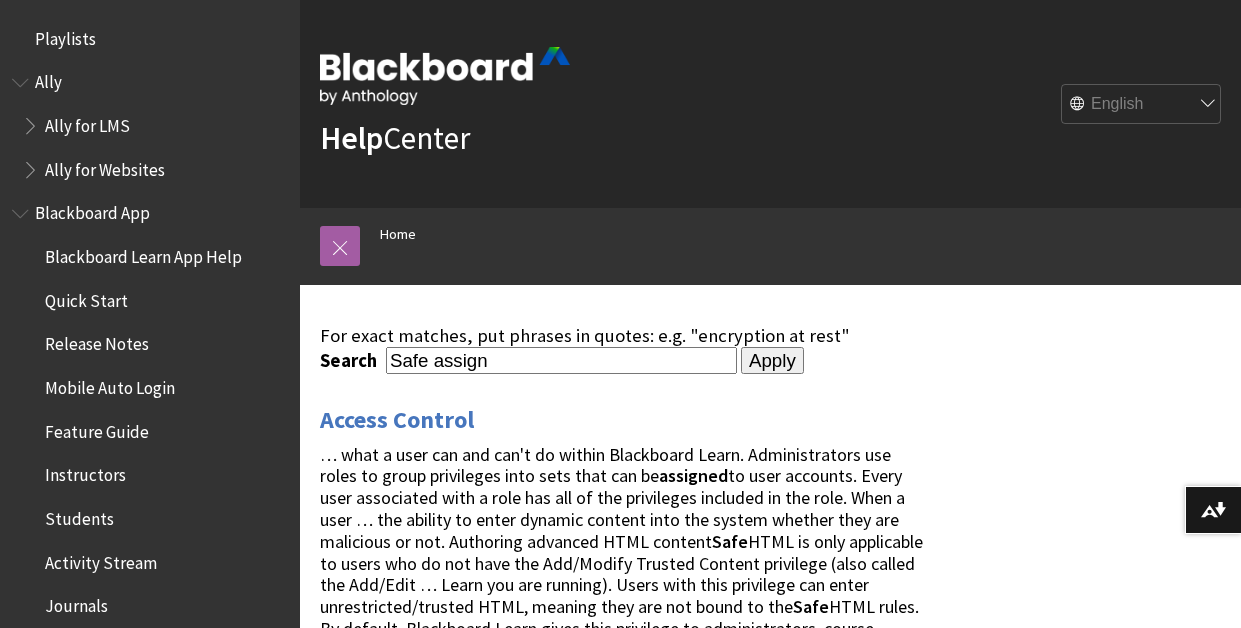 scroll, scrollTop: 0, scrollLeft: 0, axis: both 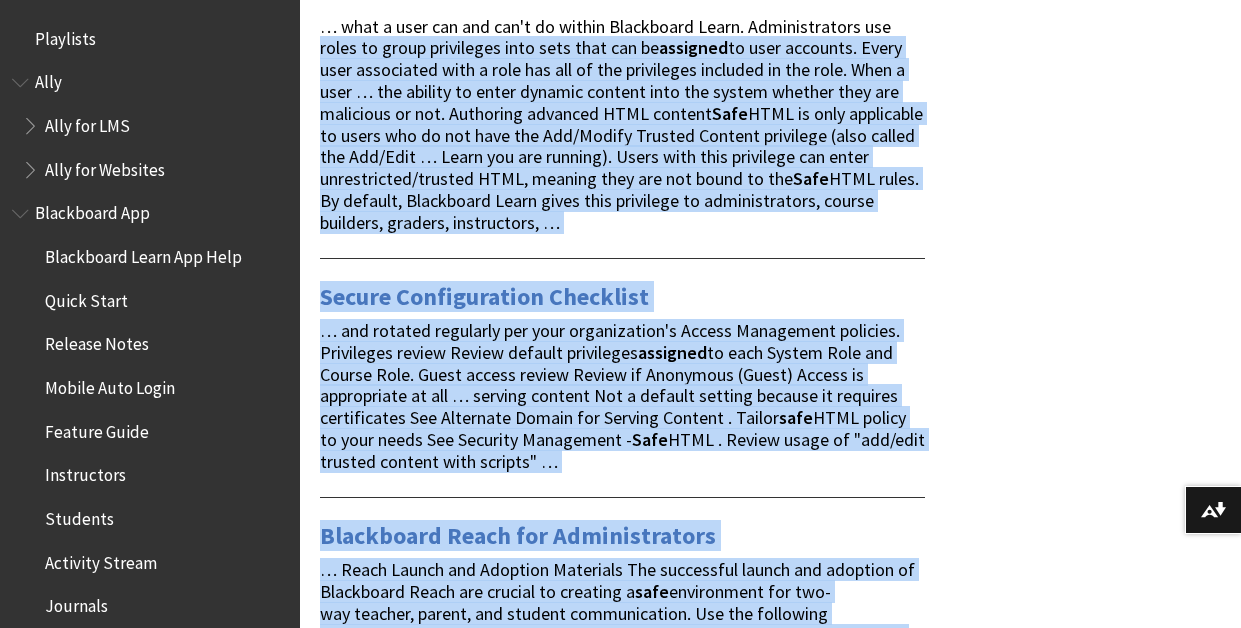 drag, startPoint x: 1002, startPoint y: 462, endPoint x: 987, endPoint y: 681, distance: 219.51309 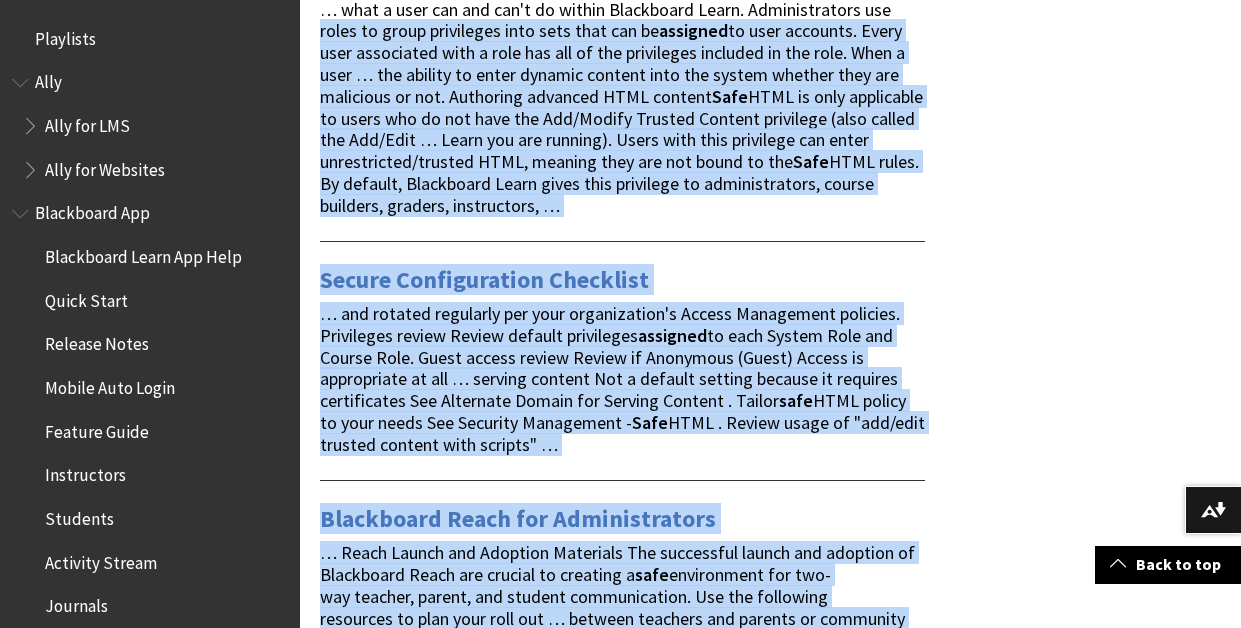 click on "For exact matches, put phrases in quotes: e.g. "encryption at rest"
Search
Safe assign
Apply
Access Control … what a user can and can't do within Blackboard Learn. Administrators use roles to group privileges into sets that can be  assigned  to user accounts. Every user associated with a role has all of the privileges included in the role. When a user … the ability to enter dynamic content into the system whether they are malicious or not. Authoring advanced HTML content  Safe  HTML is only applicable to users who do not have the Add/Modify Trusted Content privilege (also called the Add/Edit … Learn you are running). Users with this privilege can enter unrestricted/trusted HTML, meaning they are not bound to the  Safe
Secure Configuration Checklist assigned safe Safe
safe" at bounding box center (770, 2610) 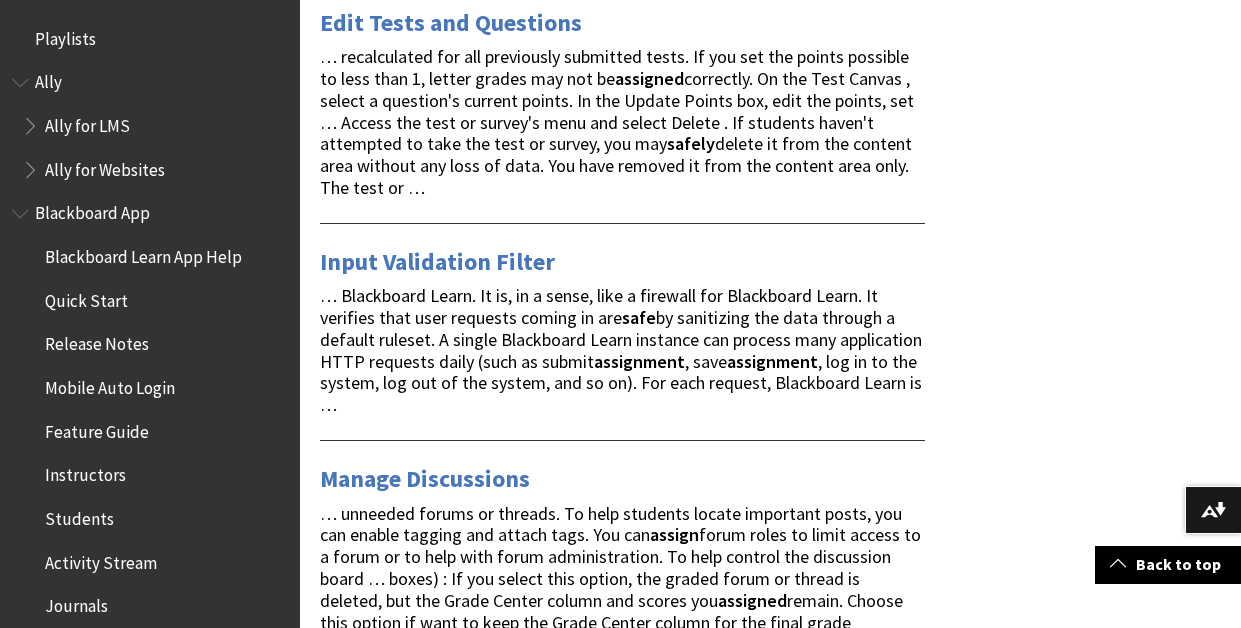 scroll, scrollTop: 3479, scrollLeft: 0, axis: vertical 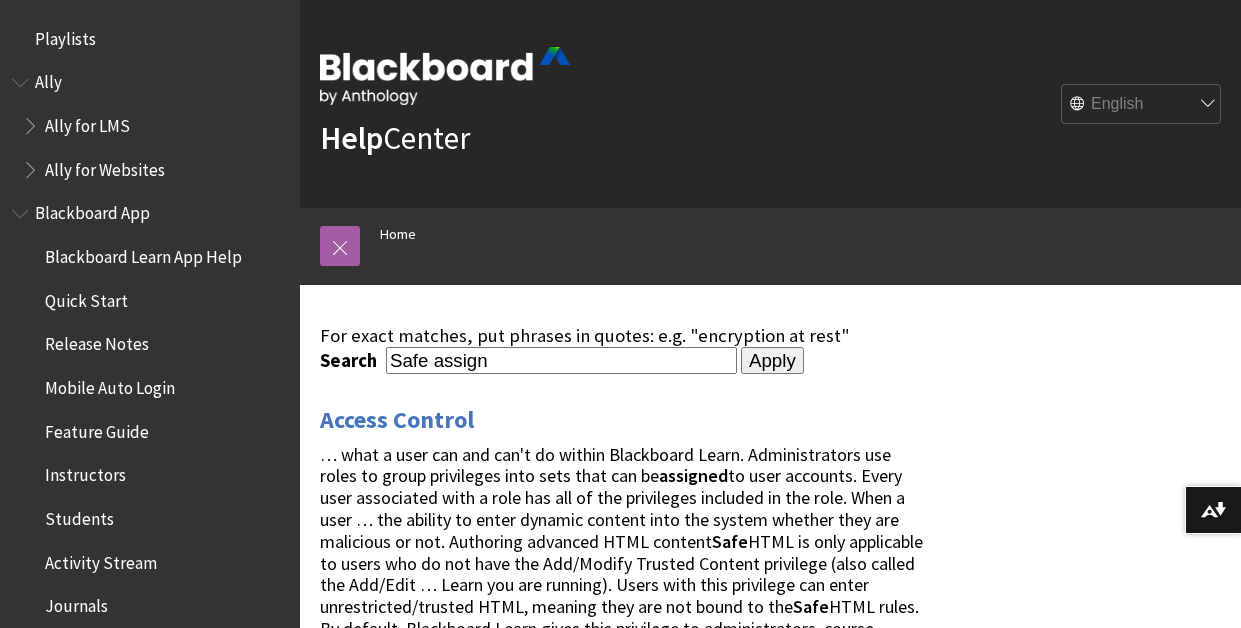 click at bounding box center (22, 209) 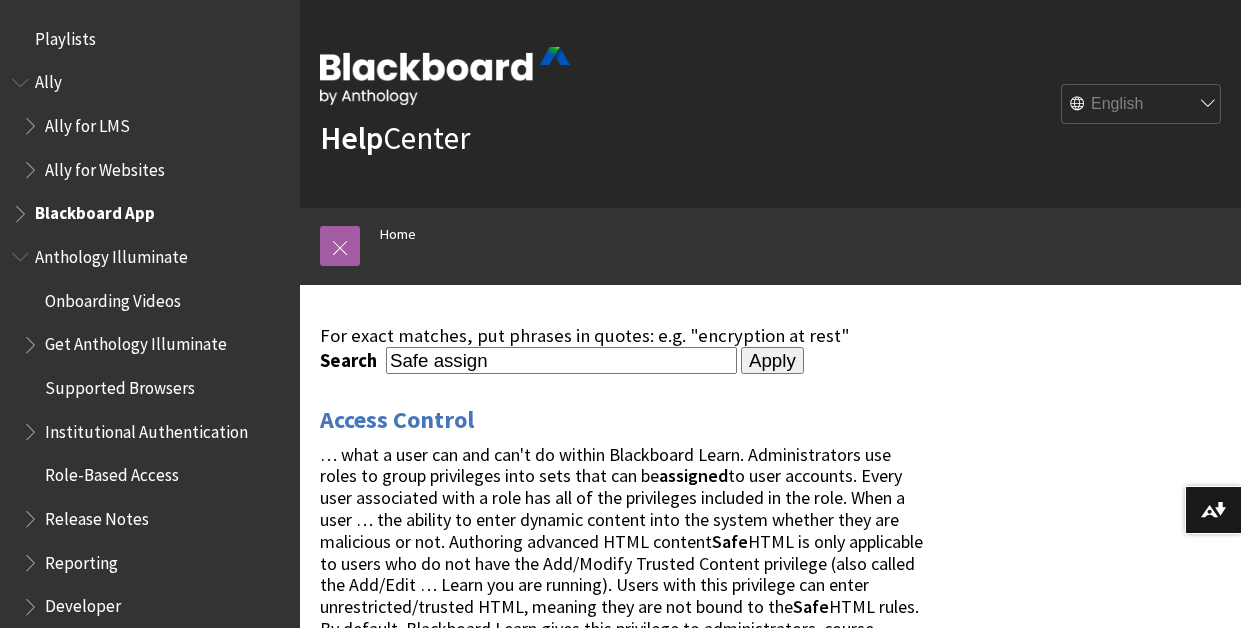 click at bounding box center (22, 252) 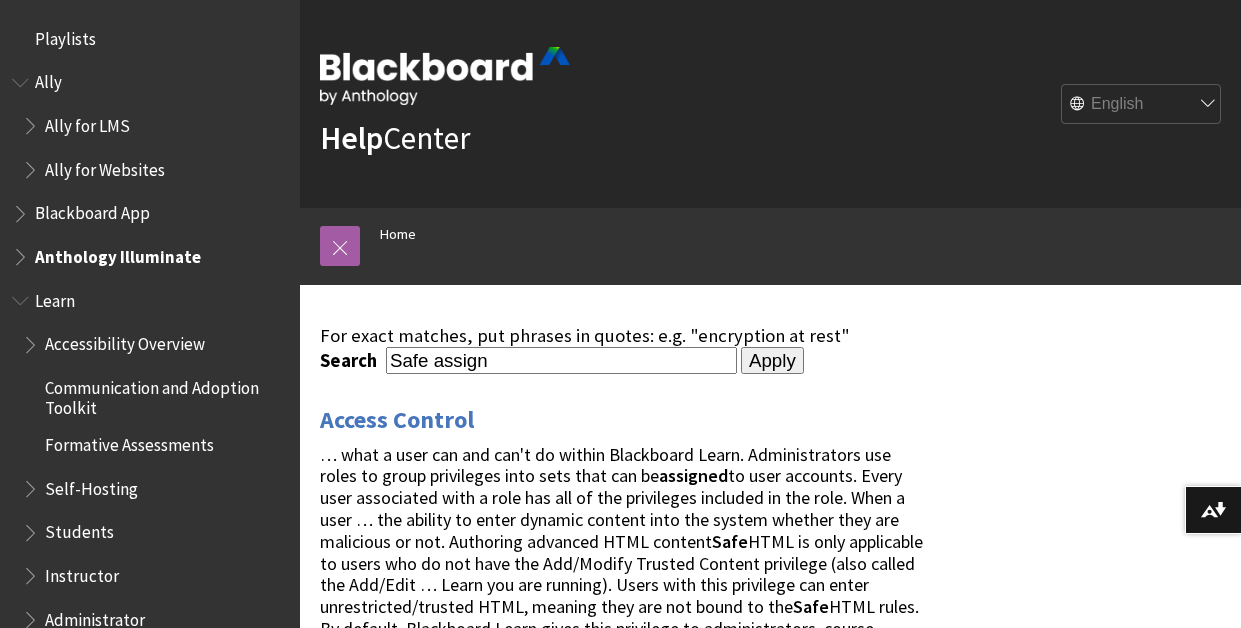 click at bounding box center [22, 296] 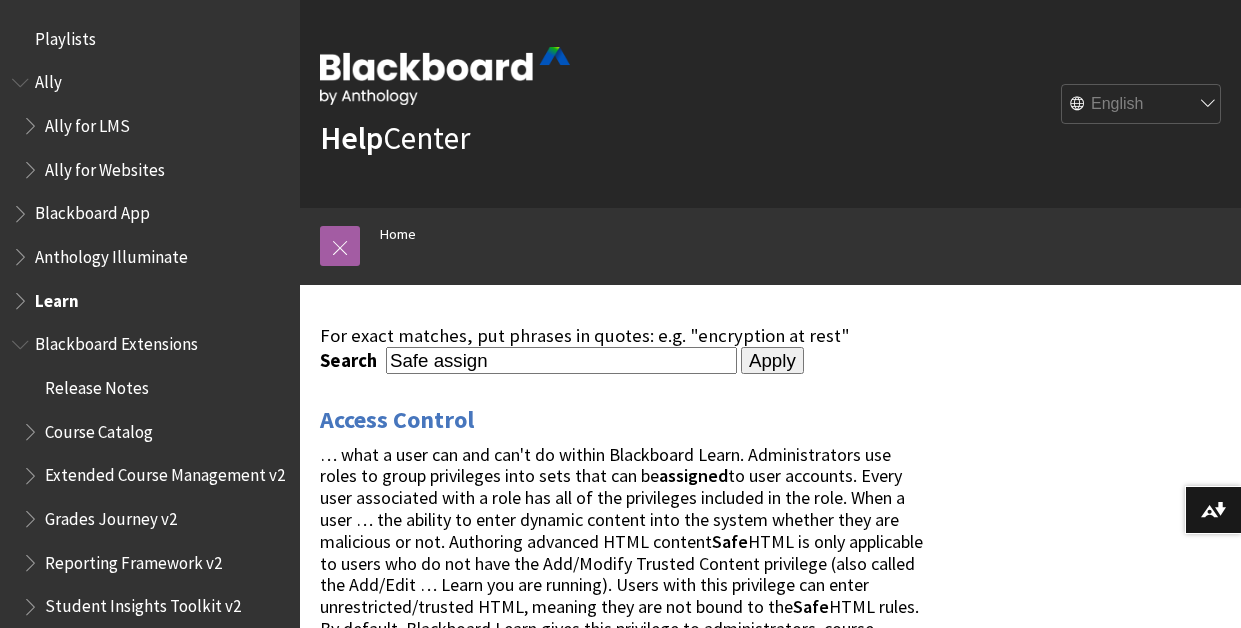 click at bounding box center (22, 340) 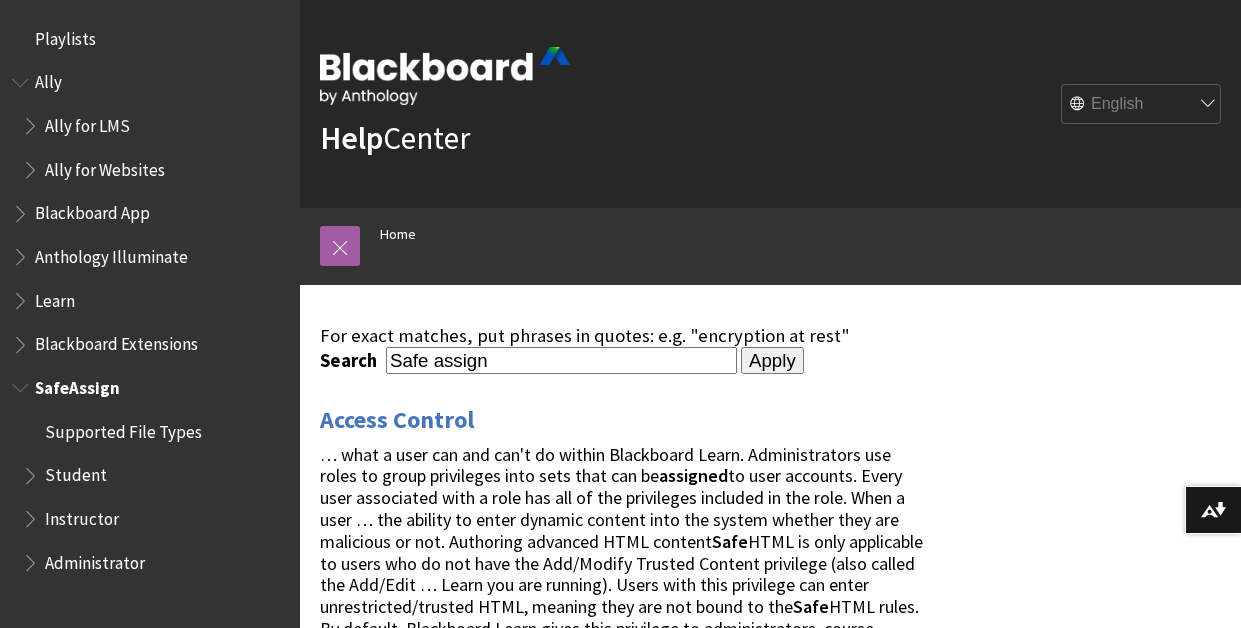 click on "SafeAssign" at bounding box center [77, 384] 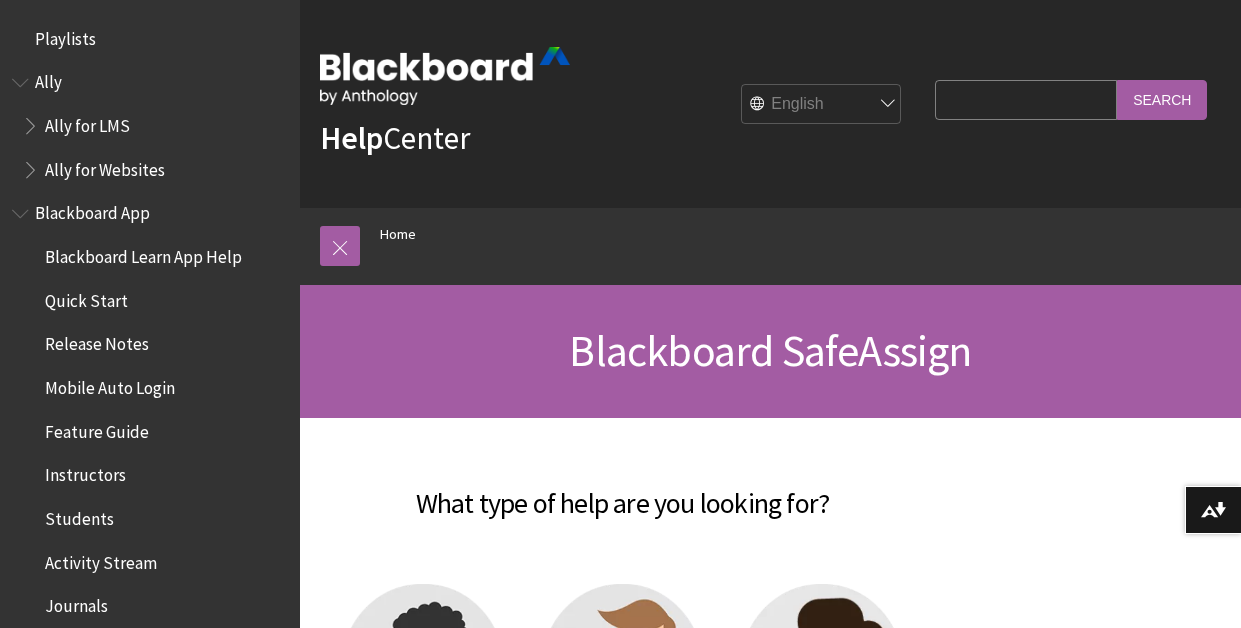 scroll, scrollTop: 0, scrollLeft: 0, axis: both 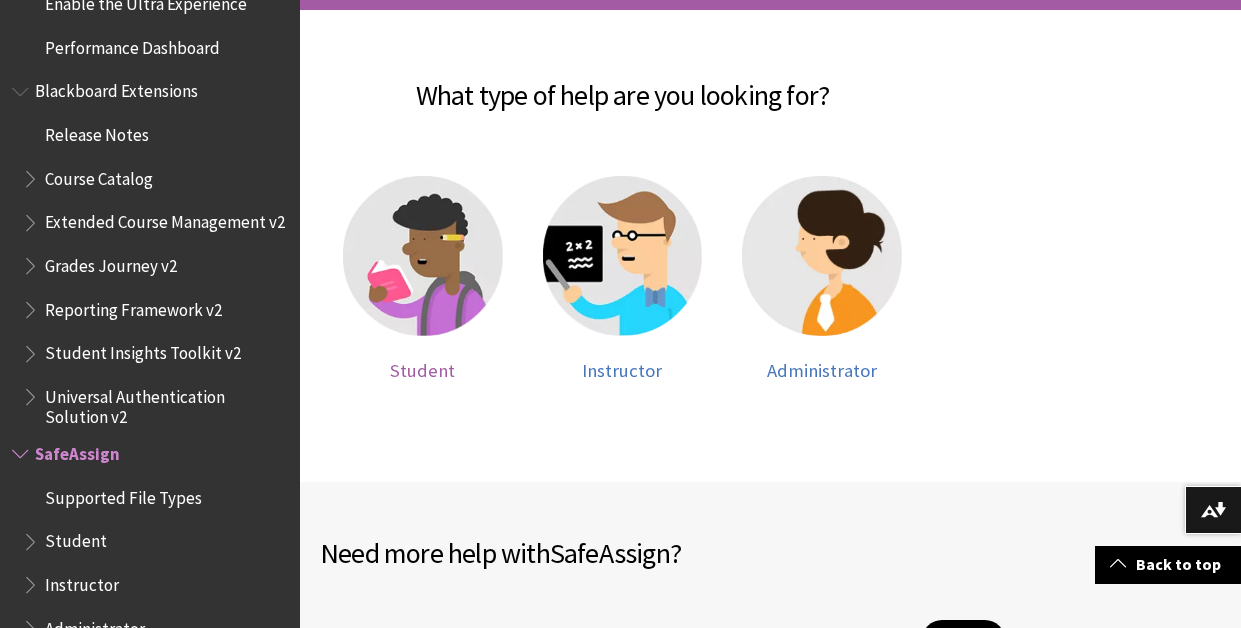 click at bounding box center (423, 256) 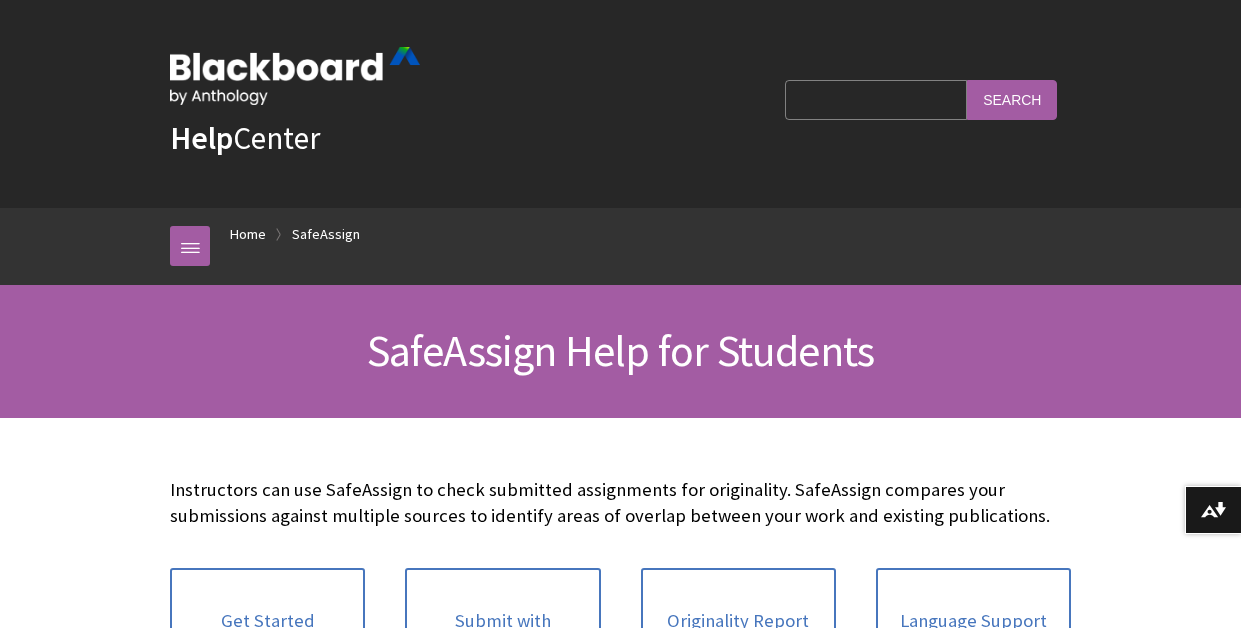 scroll, scrollTop: 0, scrollLeft: 0, axis: both 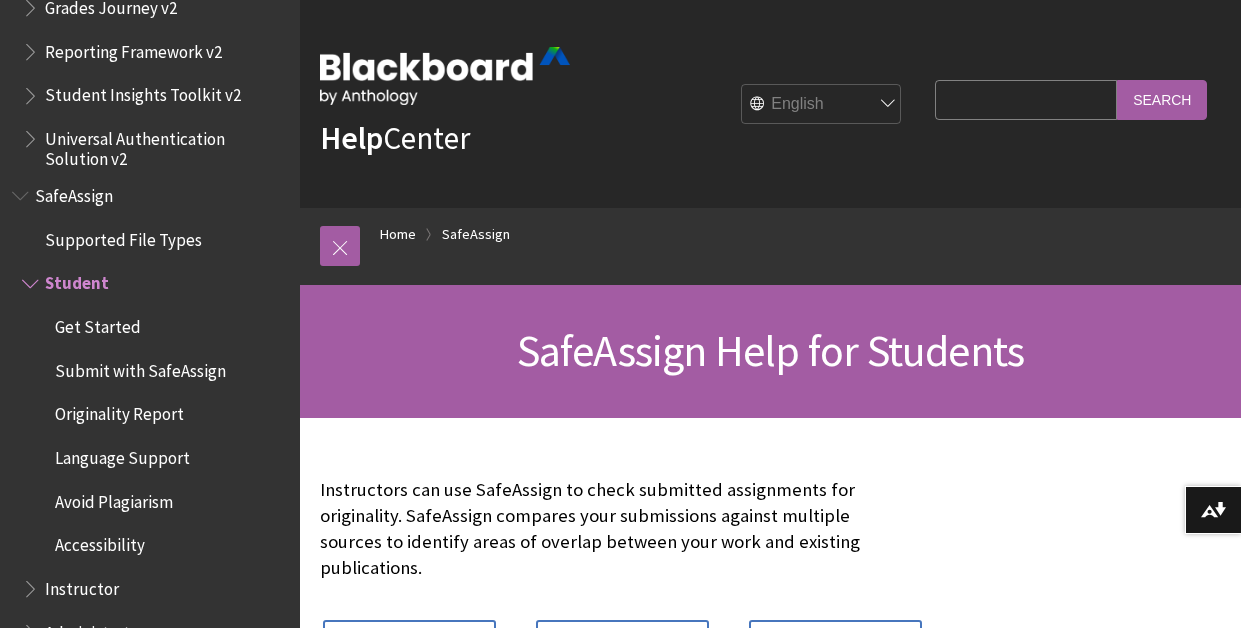 click at bounding box center [770, 694] 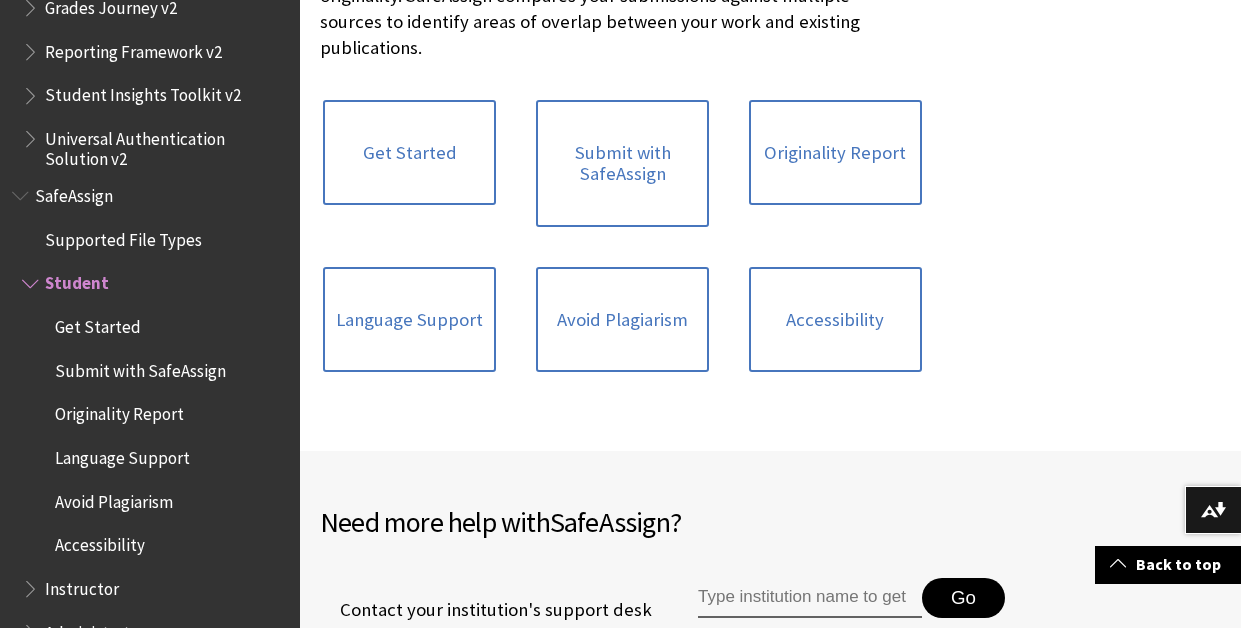 scroll, scrollTop: 523, scrollLeft: 0, axis: vertical 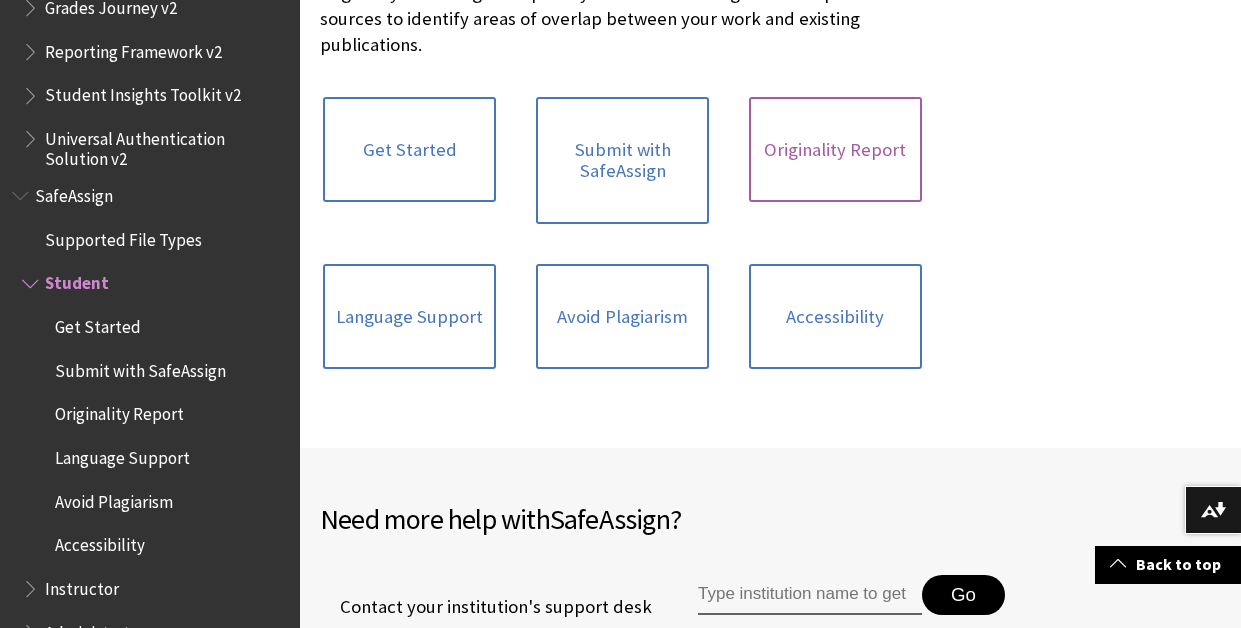 click on "Originality Report" at bounding box center (835, 150) 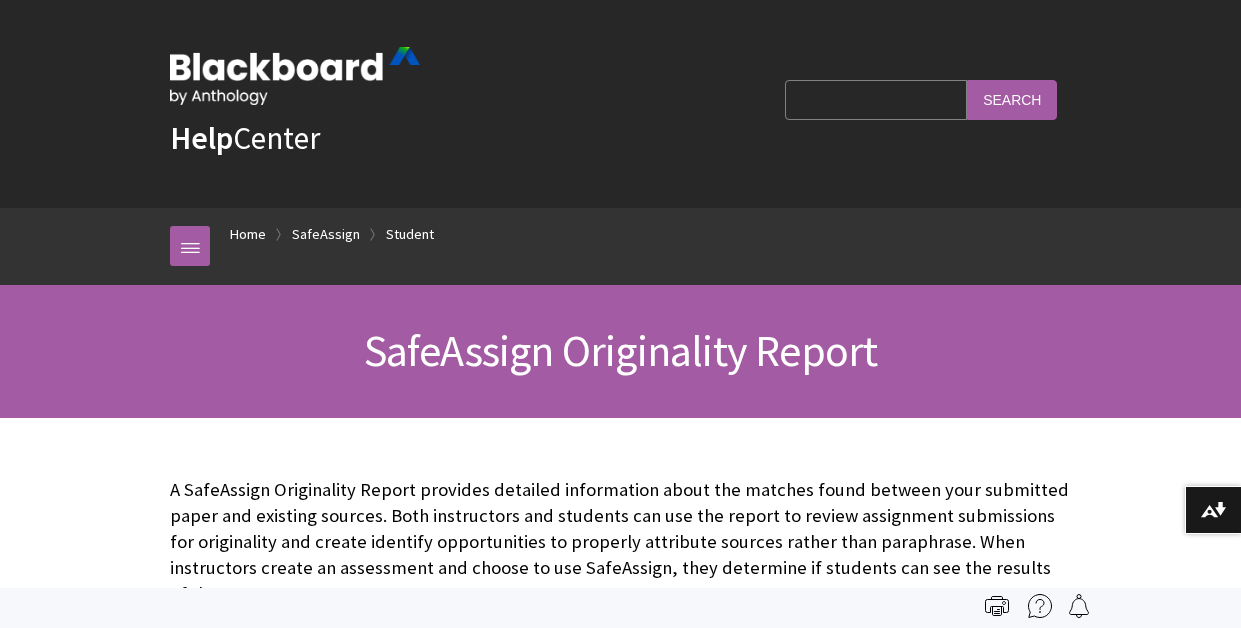 scroll, scrollTop: 880, scrollLeft: 0, axis: vertical 